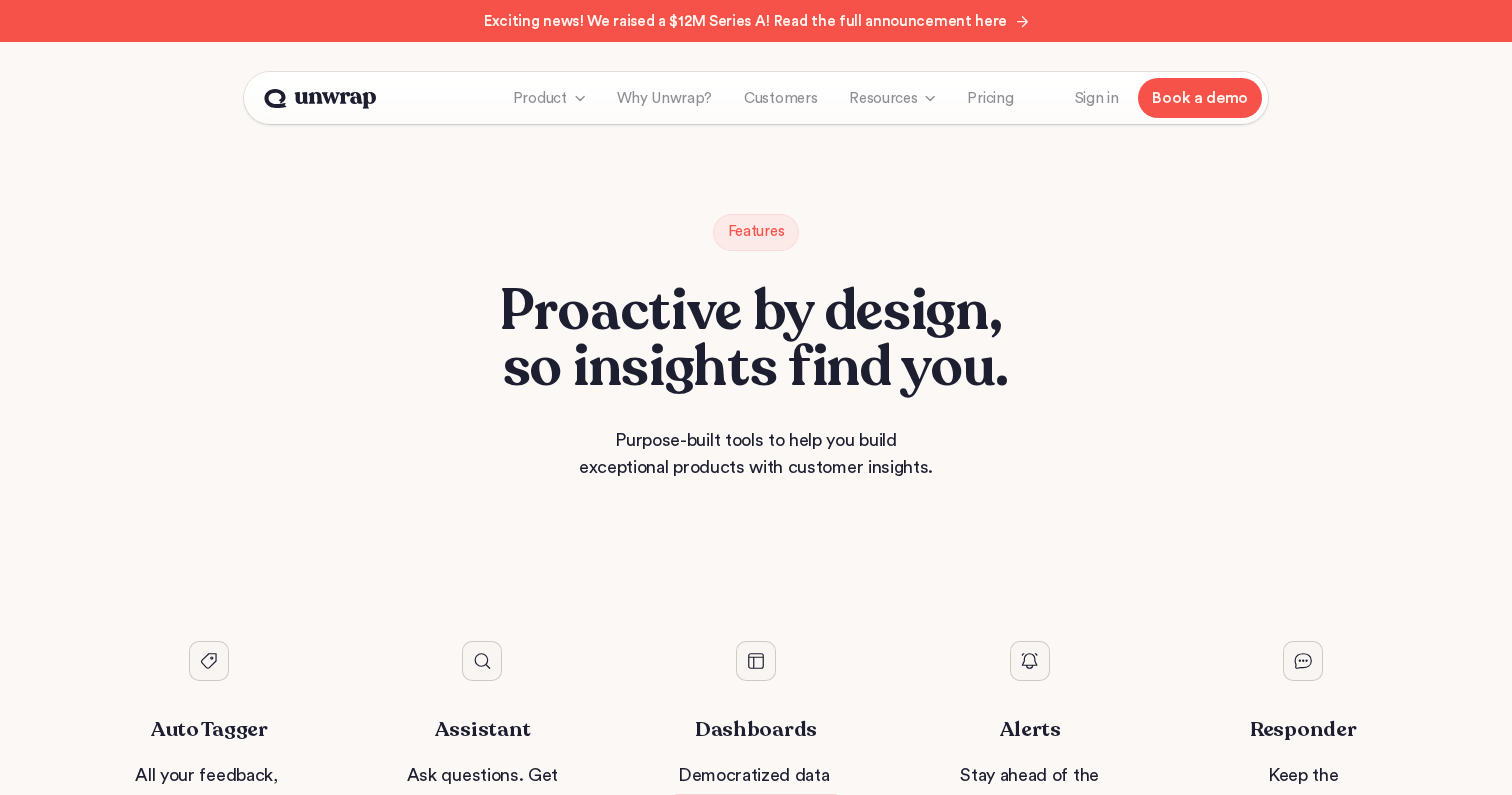 scroll, scrollTop: 0, scrollLeft: 0, axis: both 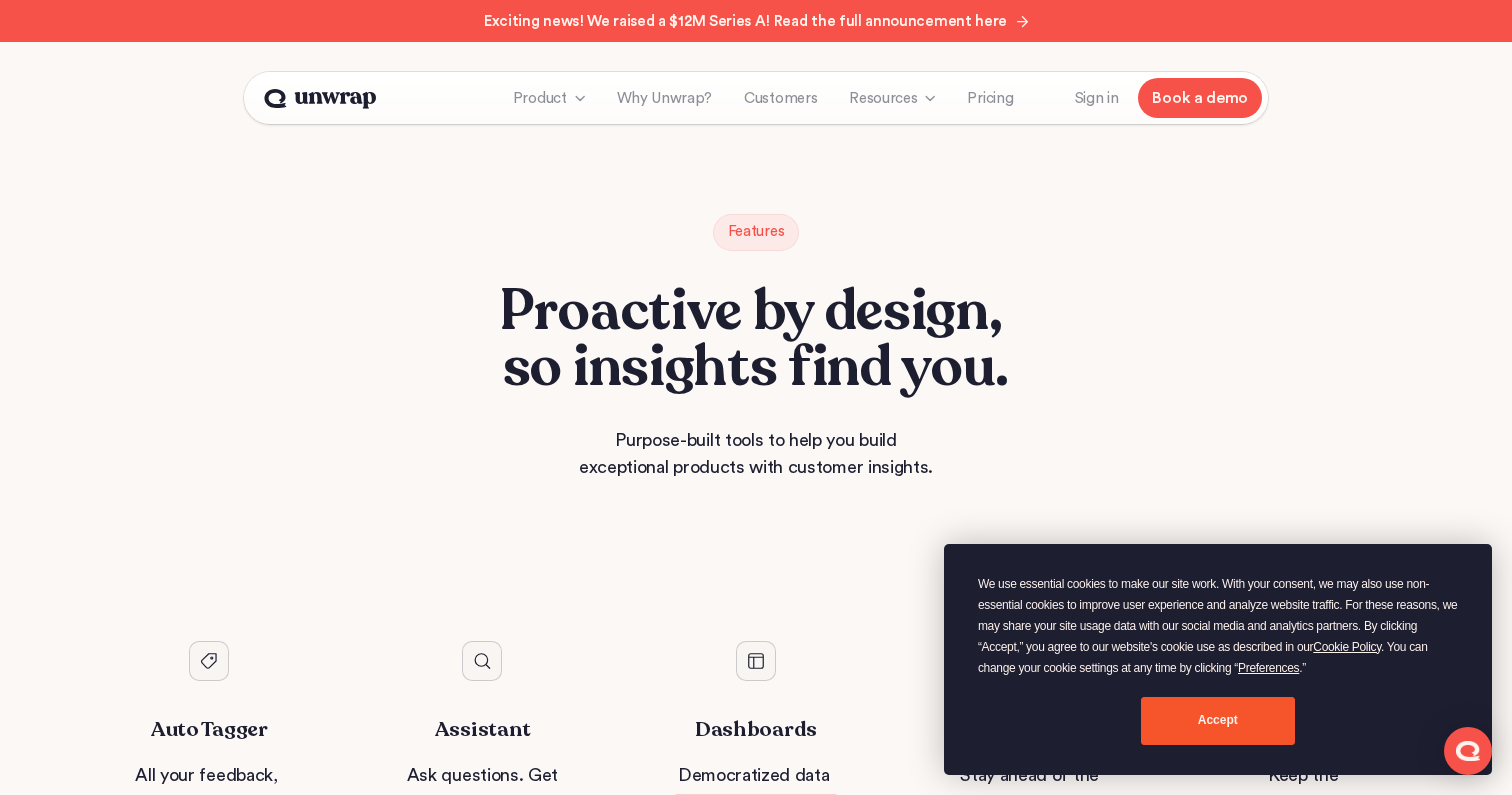 click on "Accept" at bounding box center (1218, 721) 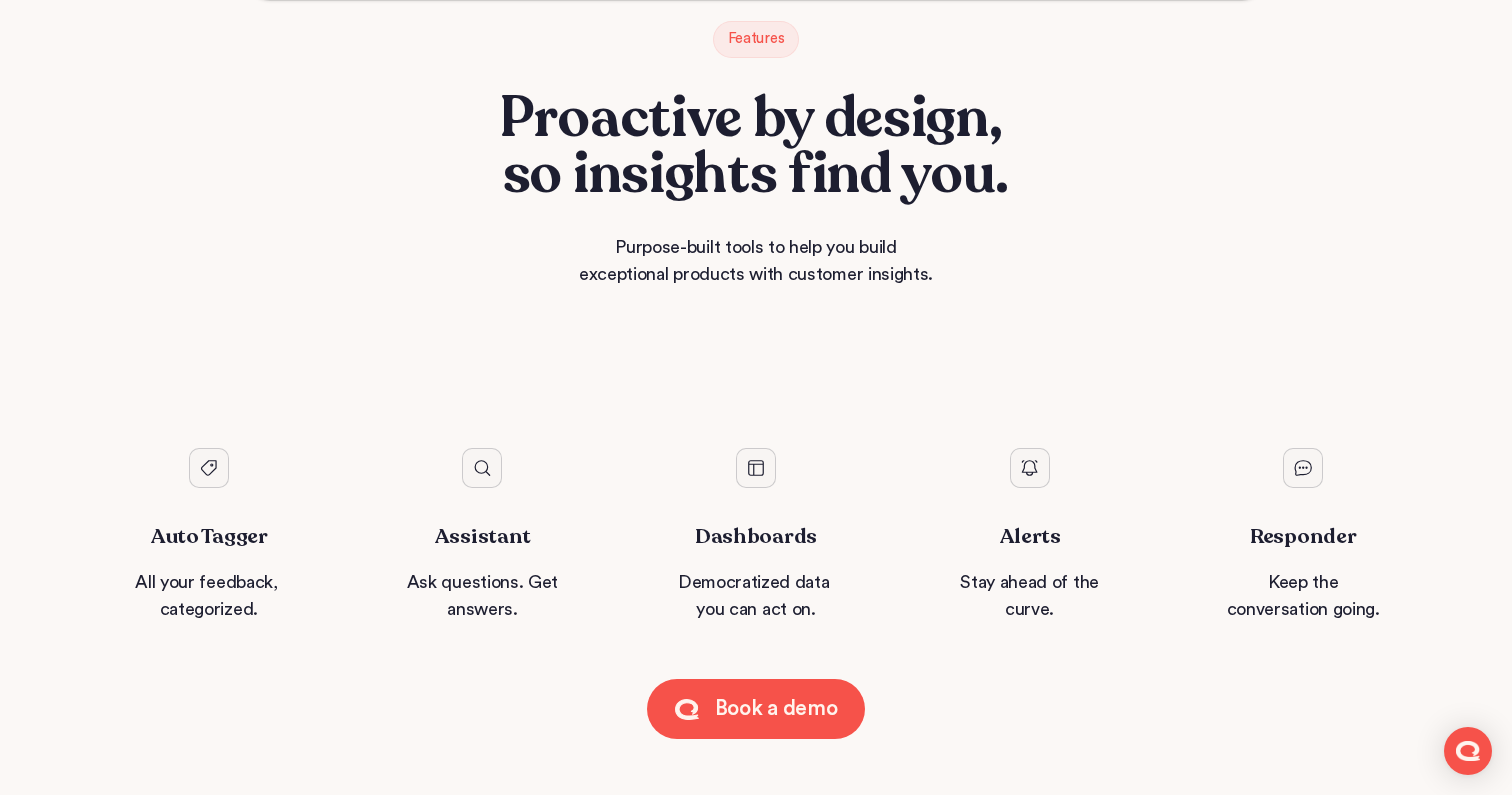 scroll, scrollTop: 216, scrollLeft: 0, axis: vertical 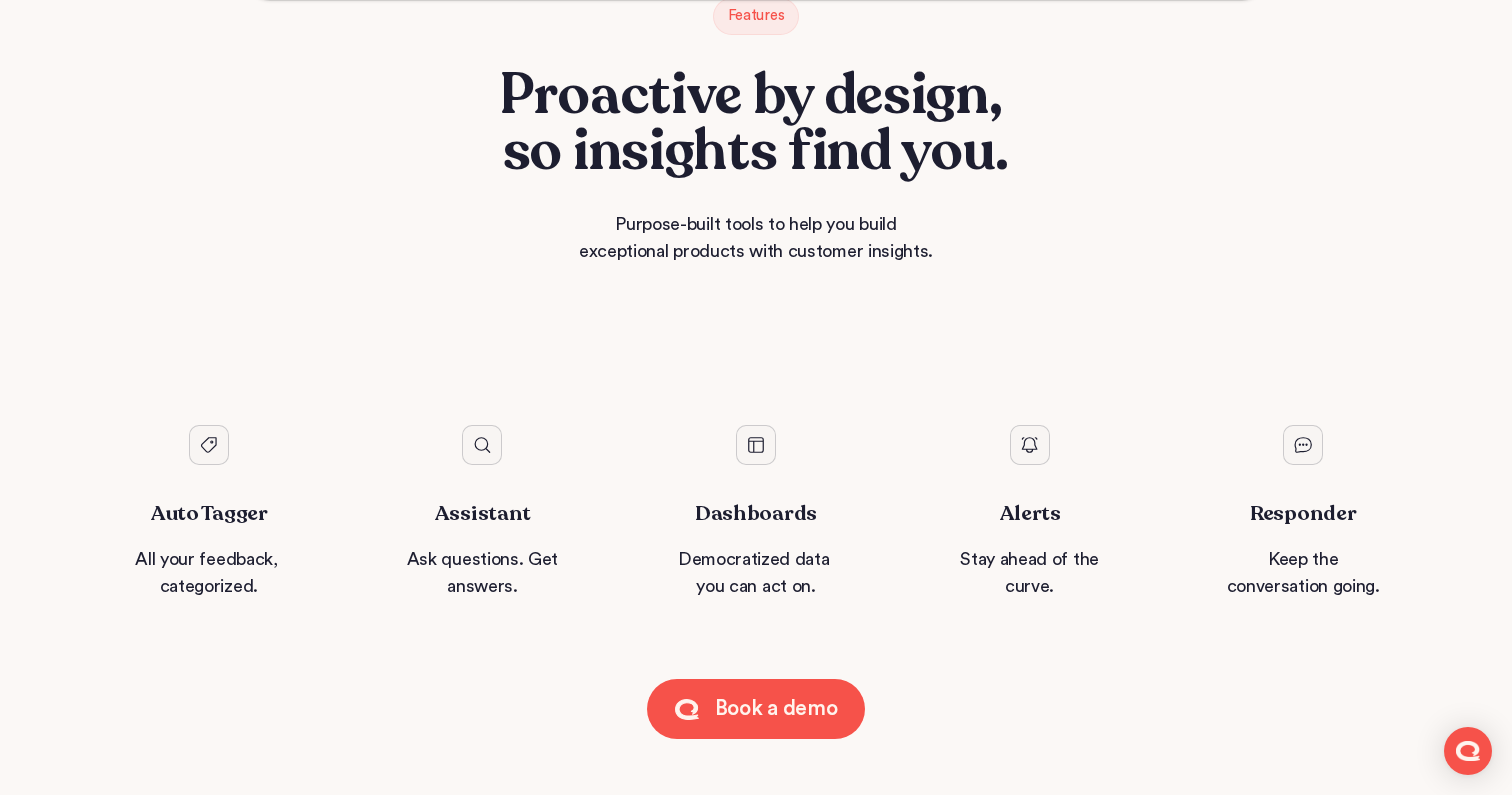 click on "All your feedback, categorized." at bounding box center (209, 573) 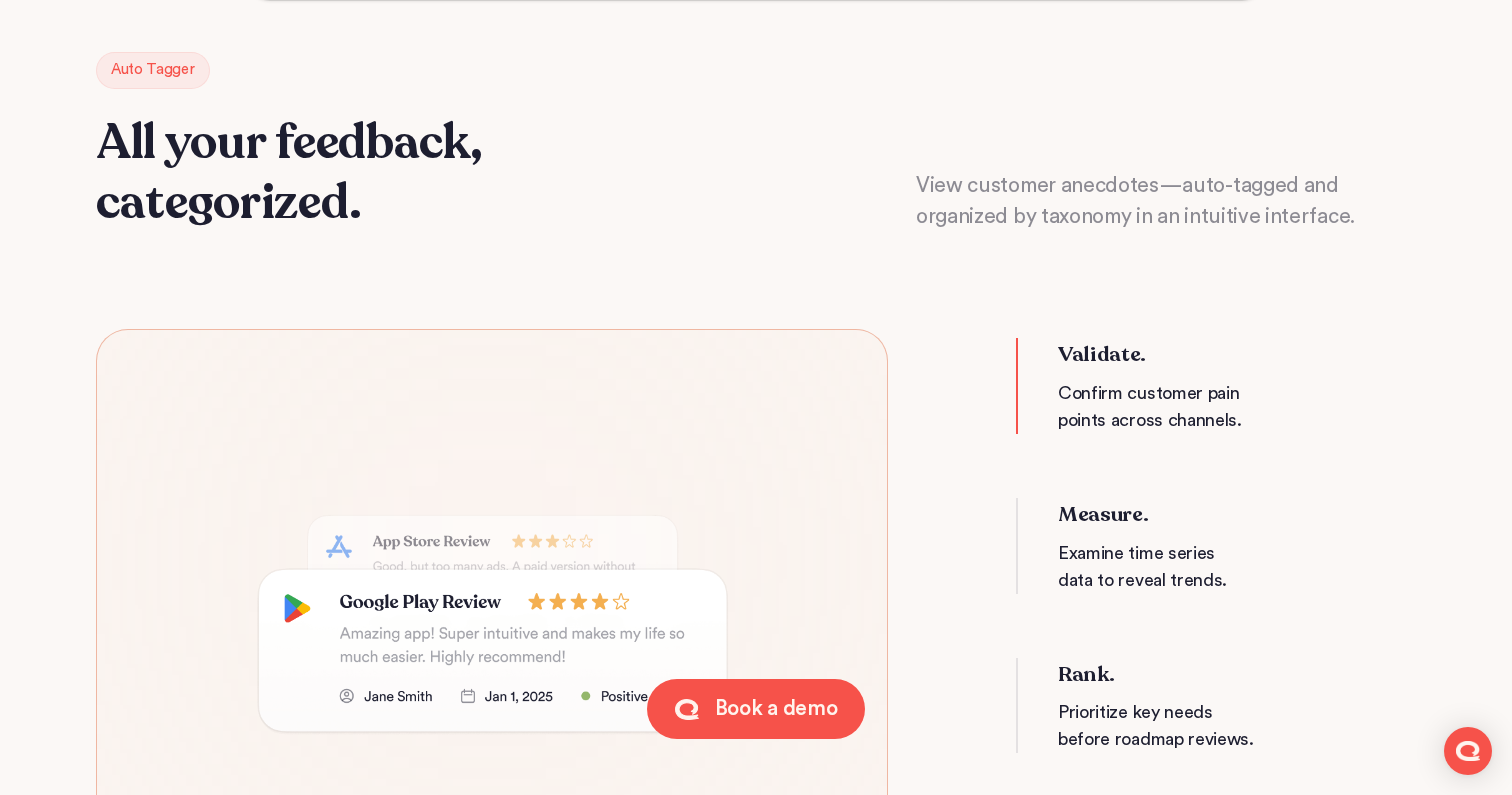 scroll, scrollTop: 961, scrollLeft: 0, axis: vertical 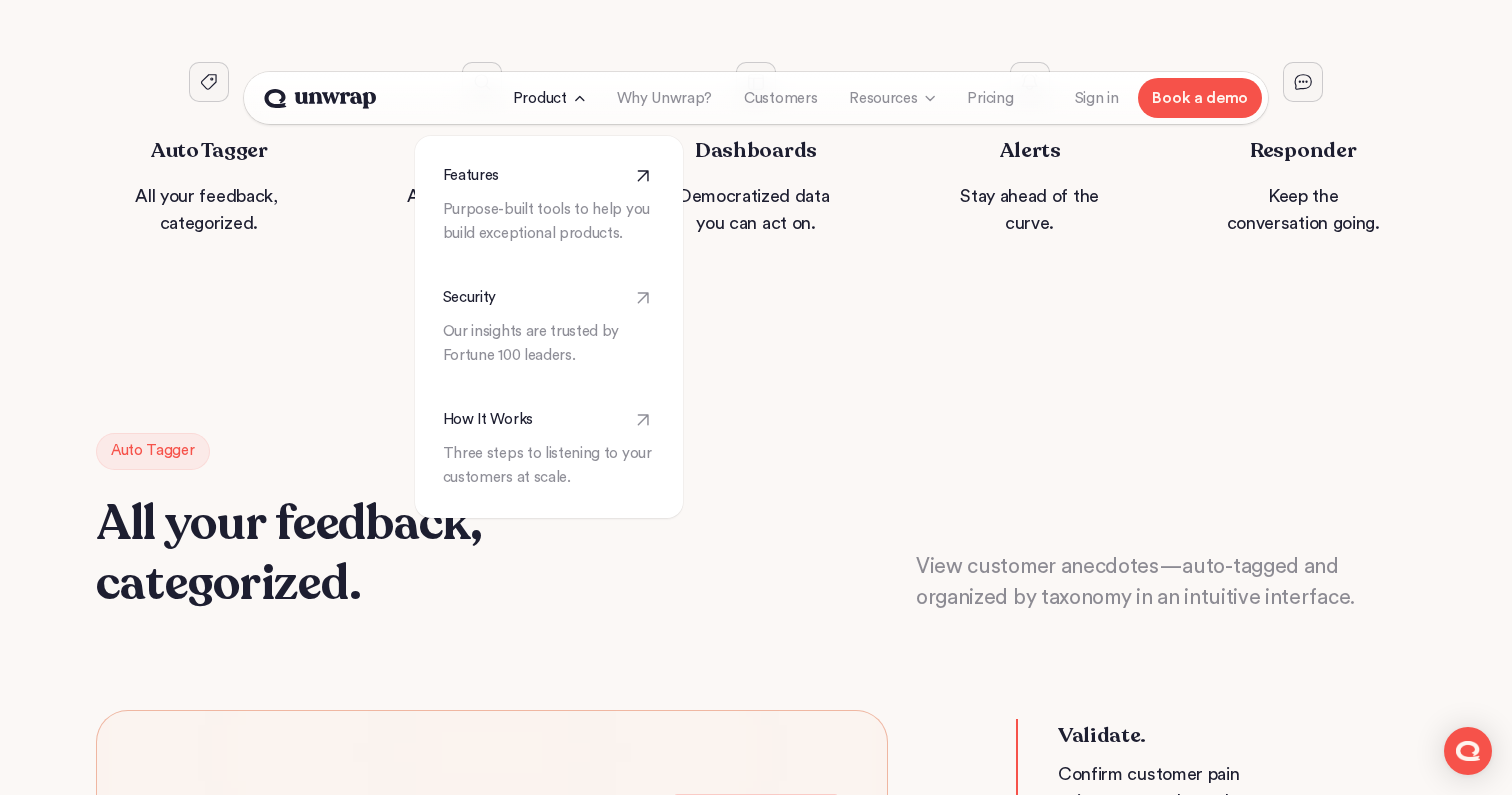 click 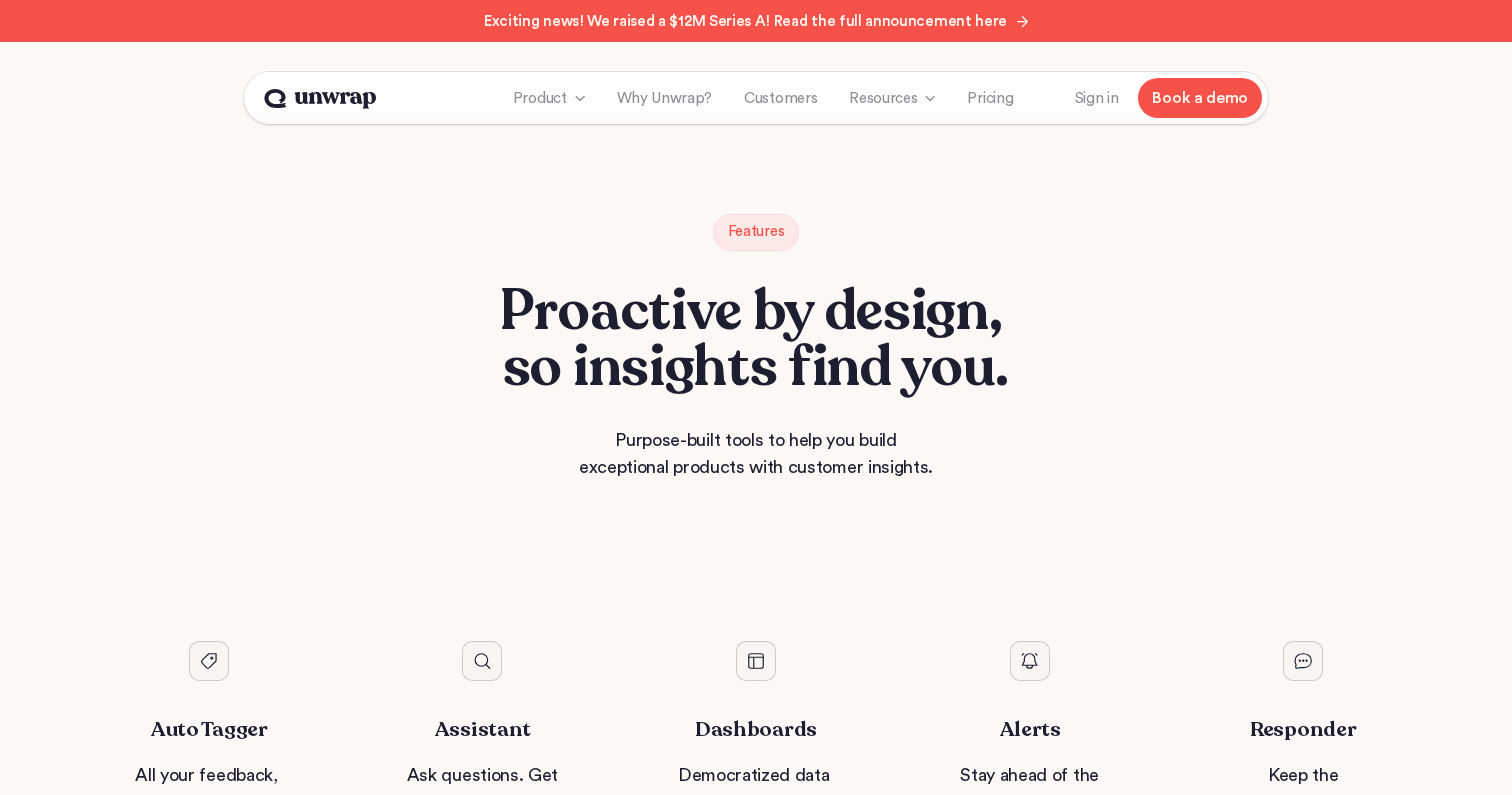 scroll, scrollTop: 0, scrollLeft: 0, axis: both 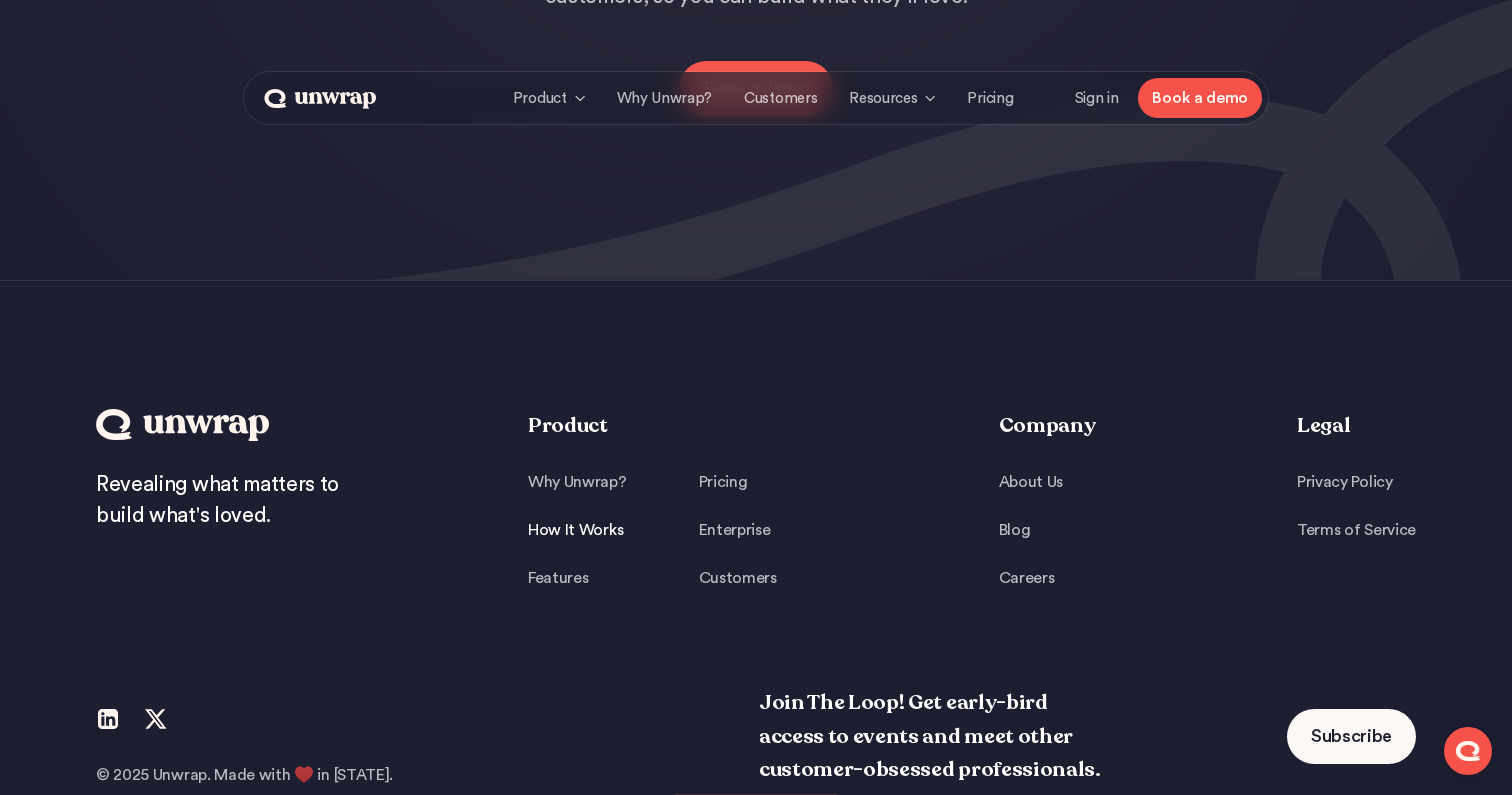 click on "How It Works" at bounding box center [577, 530] 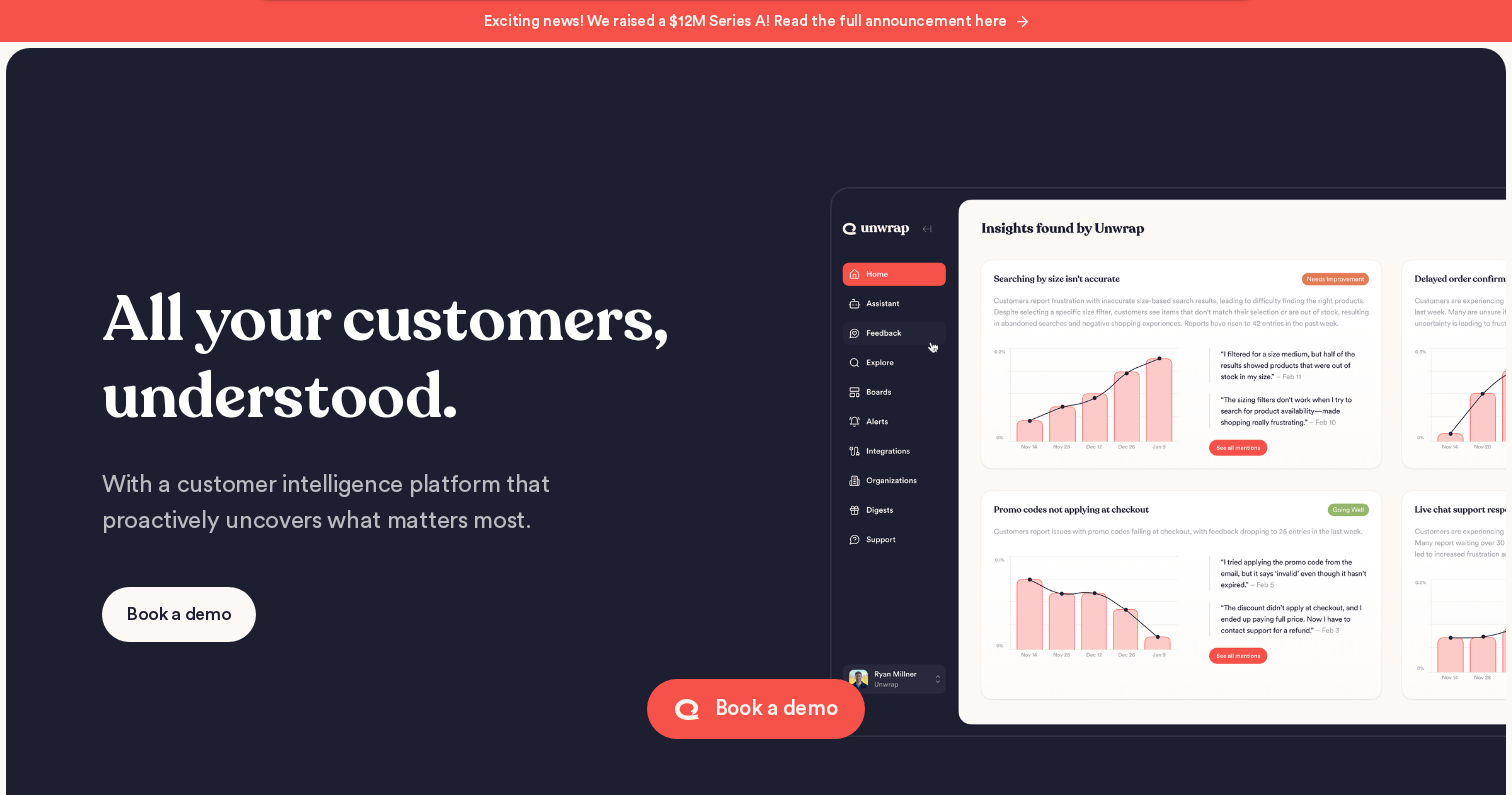 scroll, scrollTop: 2709, scrollLeft: 0, axis: vertical 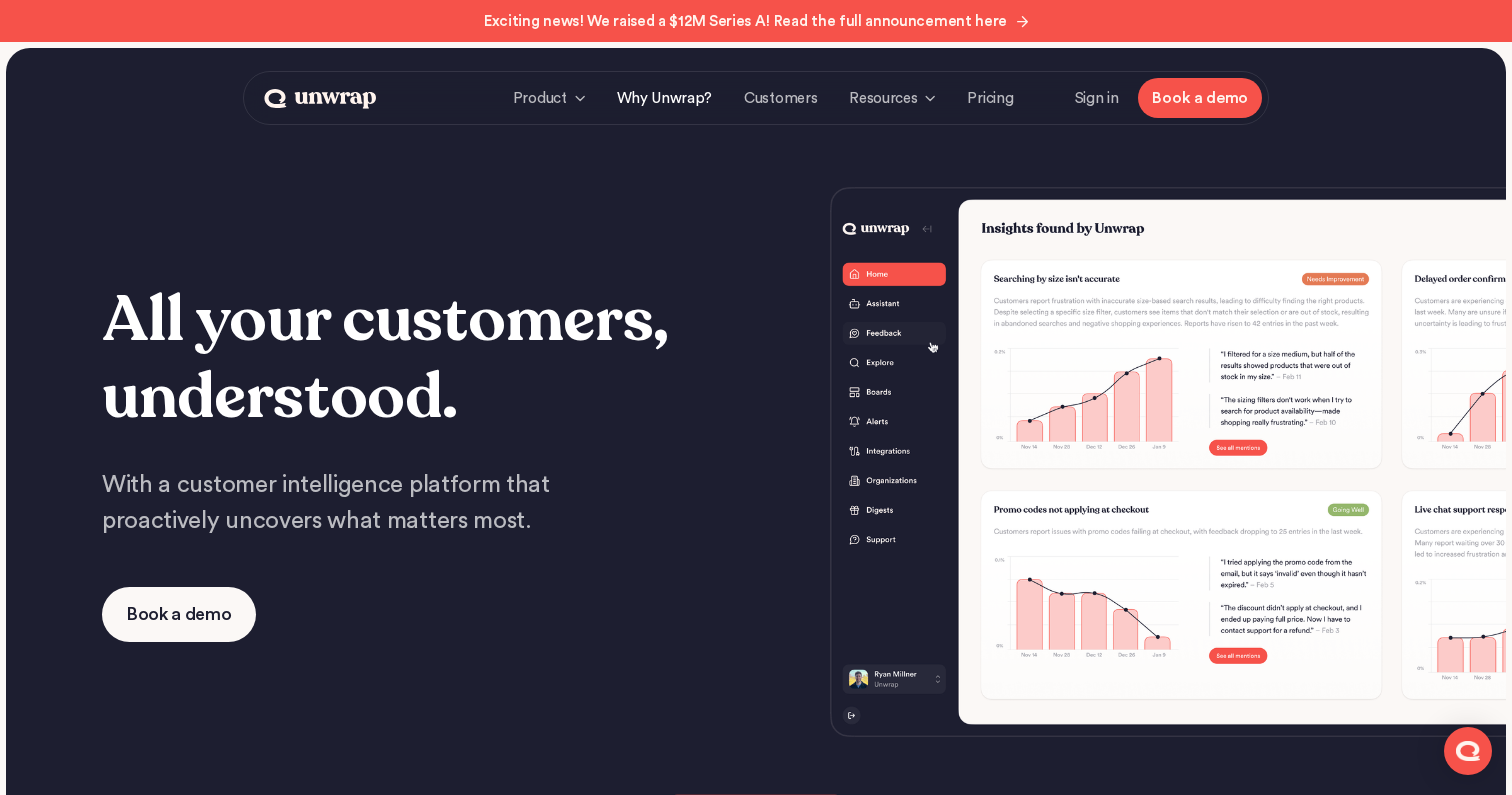 click on "Why Unwrap?" at bounding box center [665, 98] 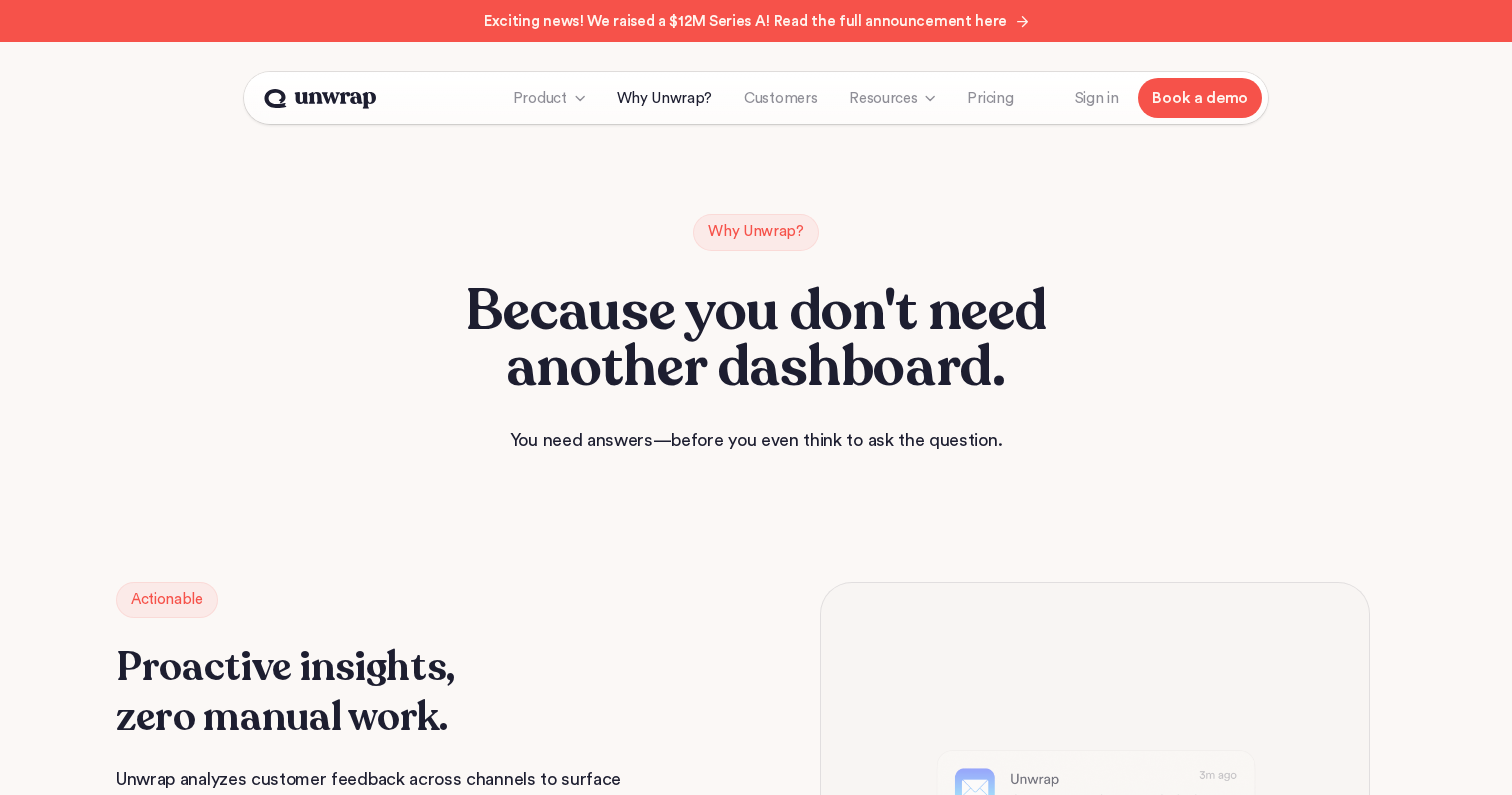 scroll, scrollTop: 0, scrollLeft: 0, axis: both 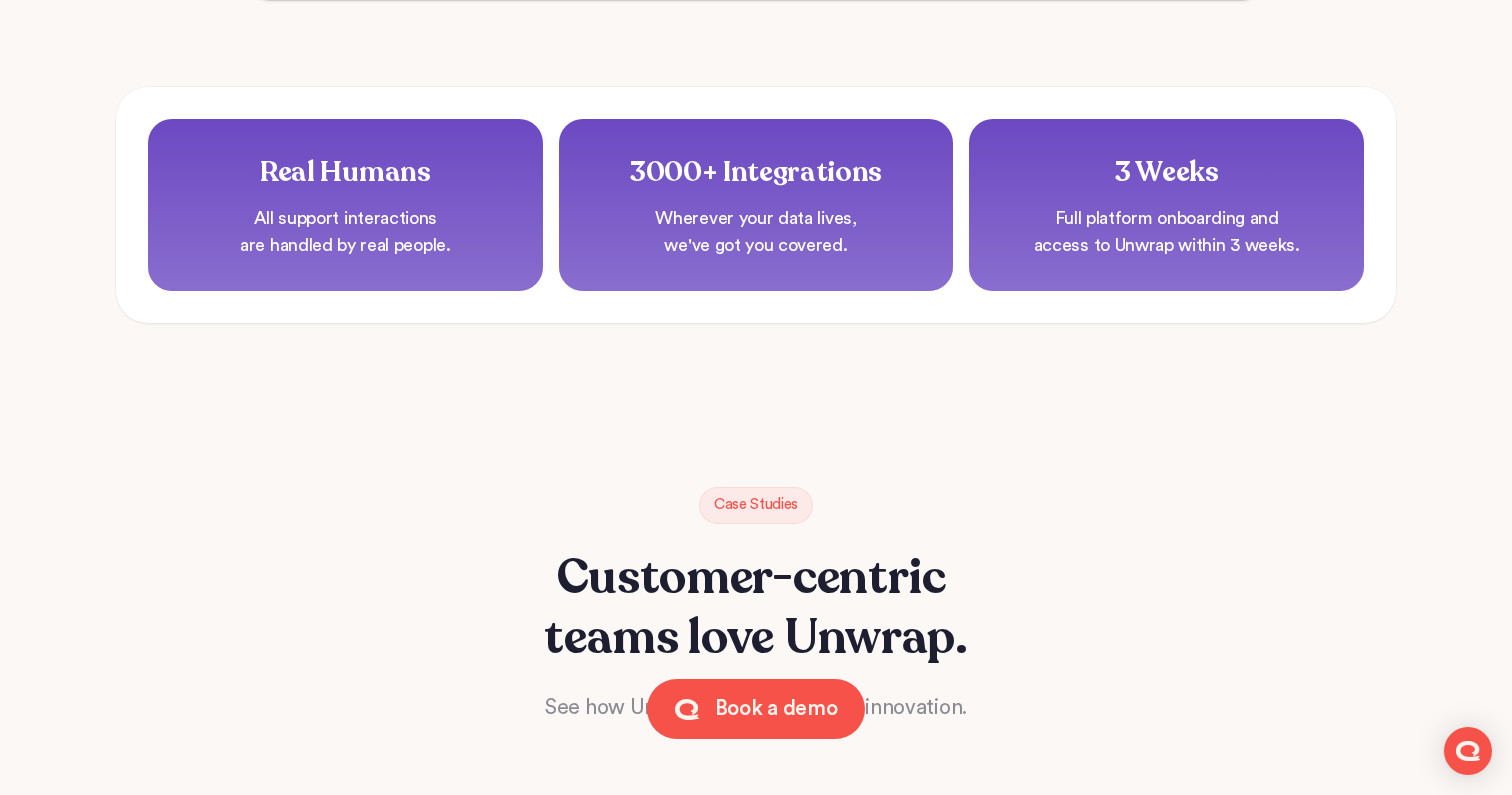 click on "Wherever your data lives, we've got you covered." at bounding box center [756, 232] 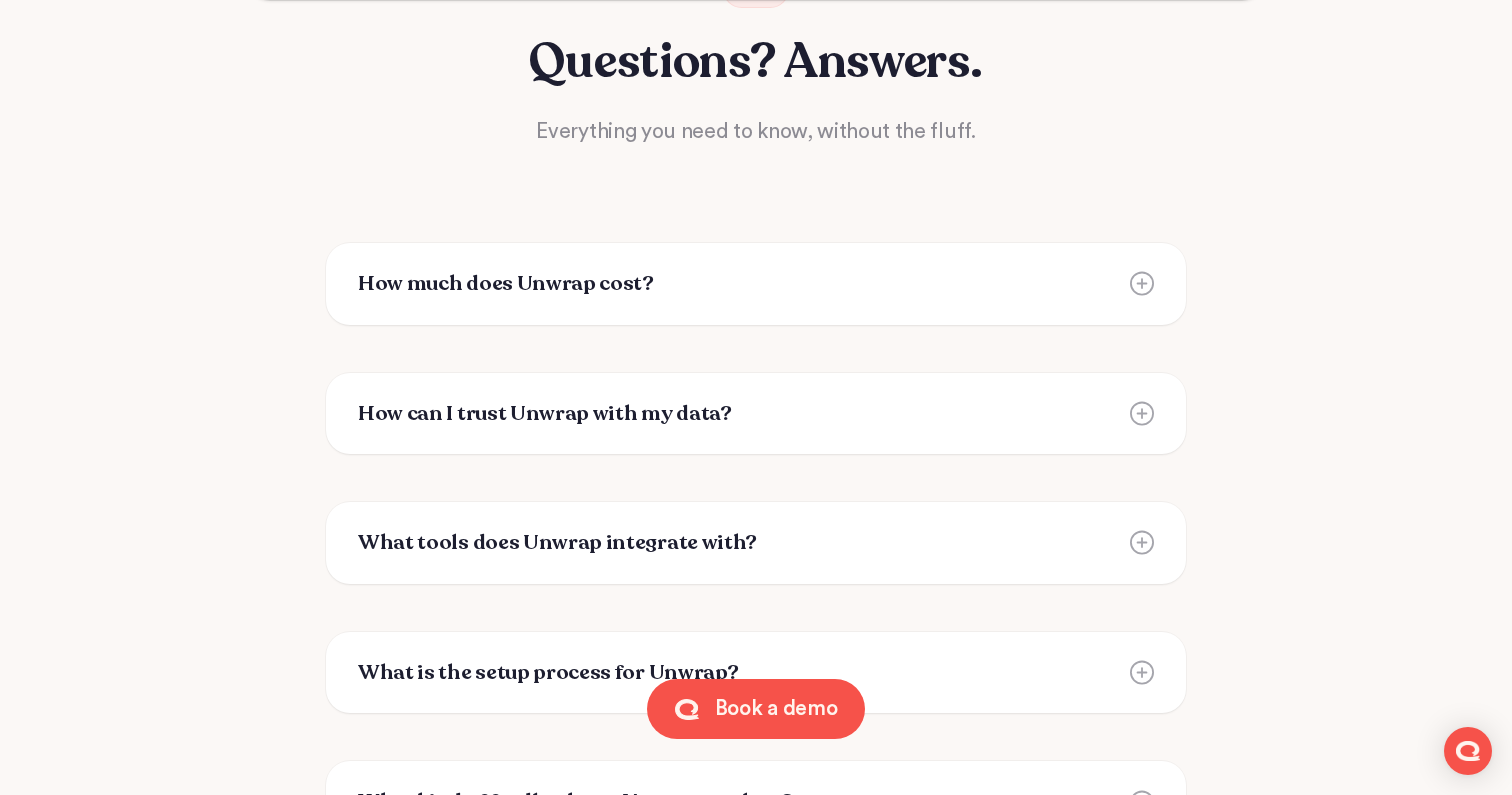 scroll, scrollTop: 5172, scrollLeft: 0, axis: vertical 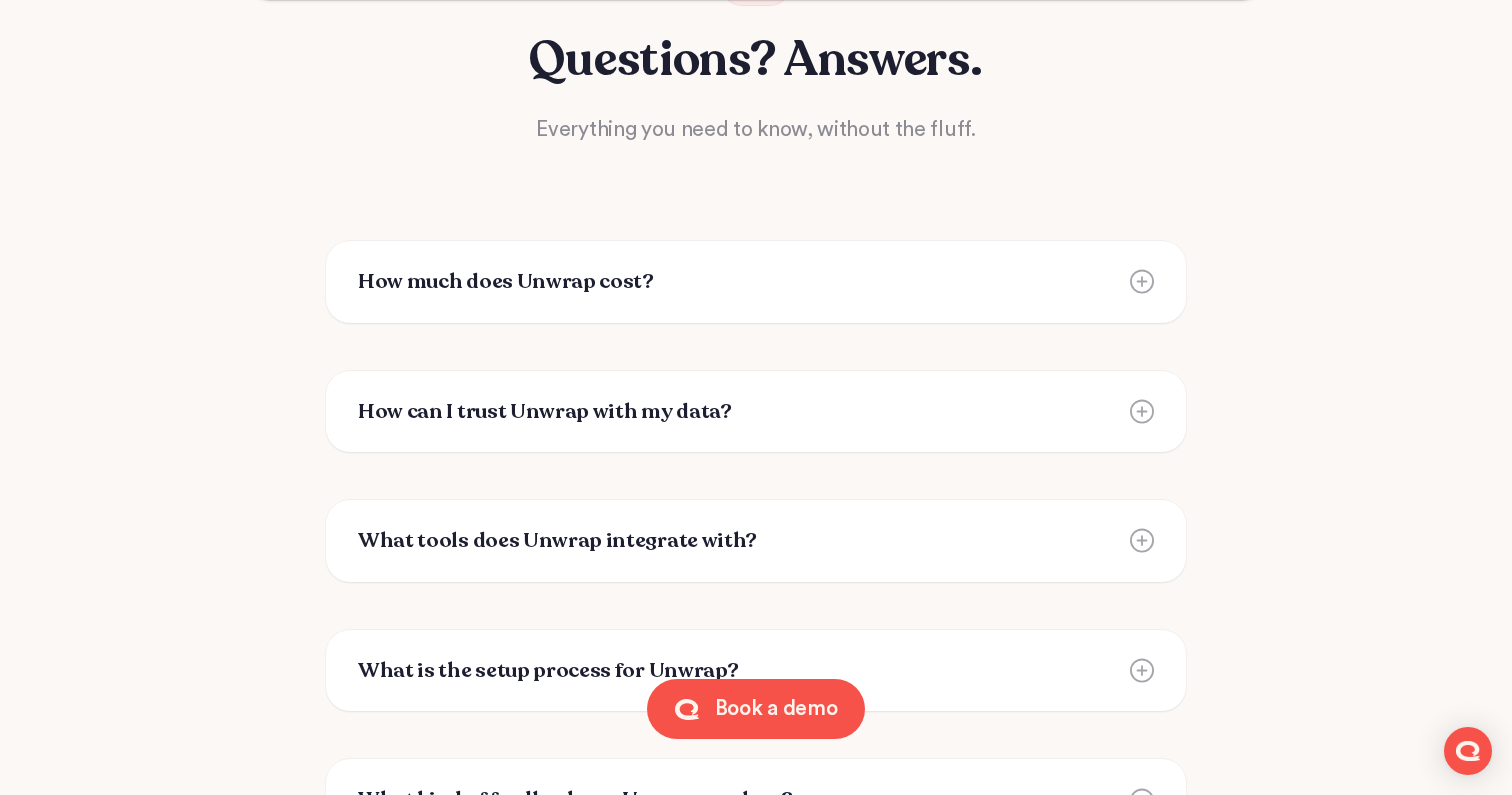 click on "How much does Unwrap cost?" at bounding box center (756, 282) 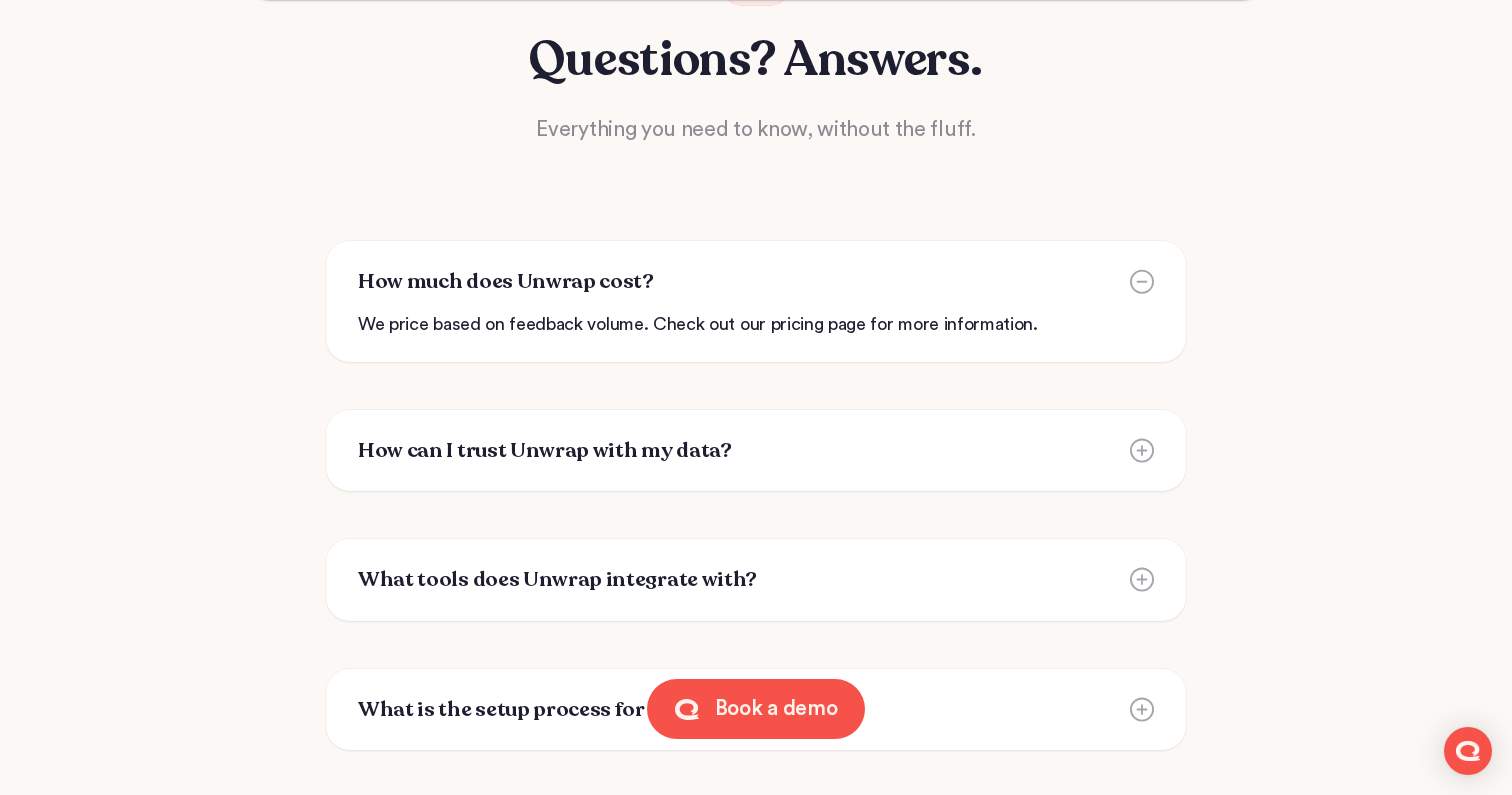 click on "How much does Unwrap cost?" at bounding box center (756, 282) 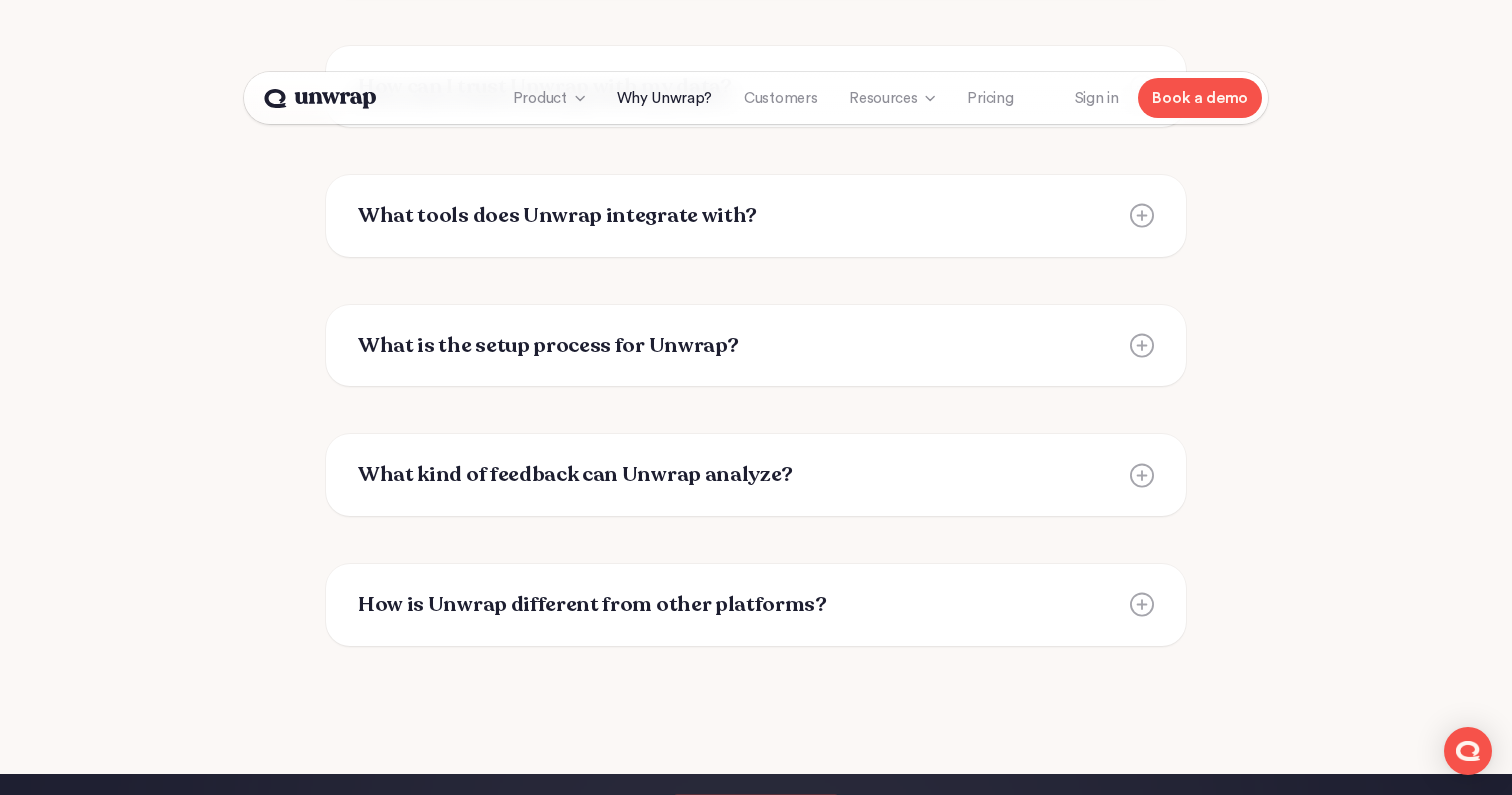 scroll, scrollTop: 5496, scrollLeft: 0, axis: vertical 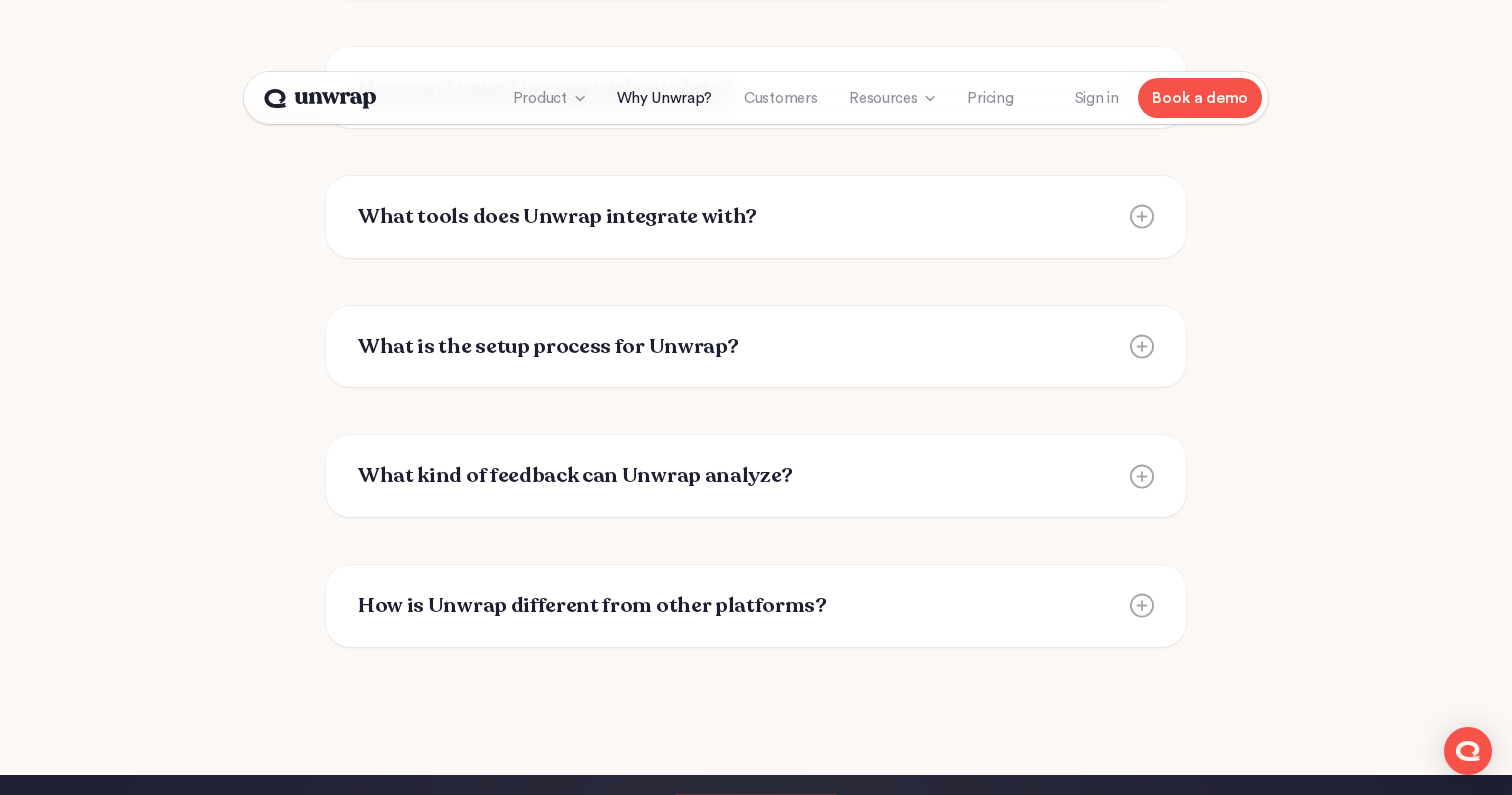 click on "What tools does Unwrap integrate with?" at bounding box center (756, 217) 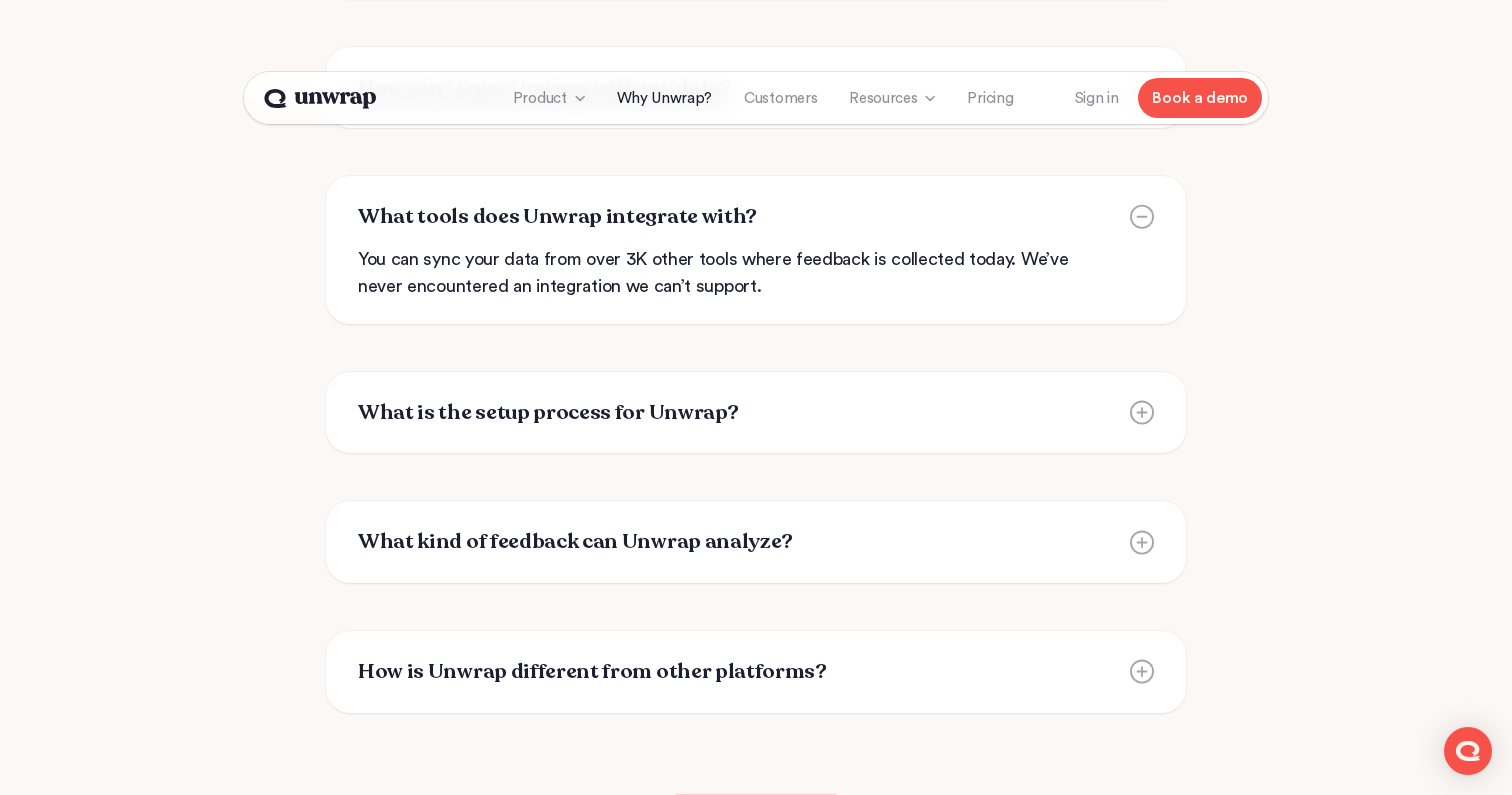 click on "What tools does Unwrap integrate with?" at bounding box center (756, 217) 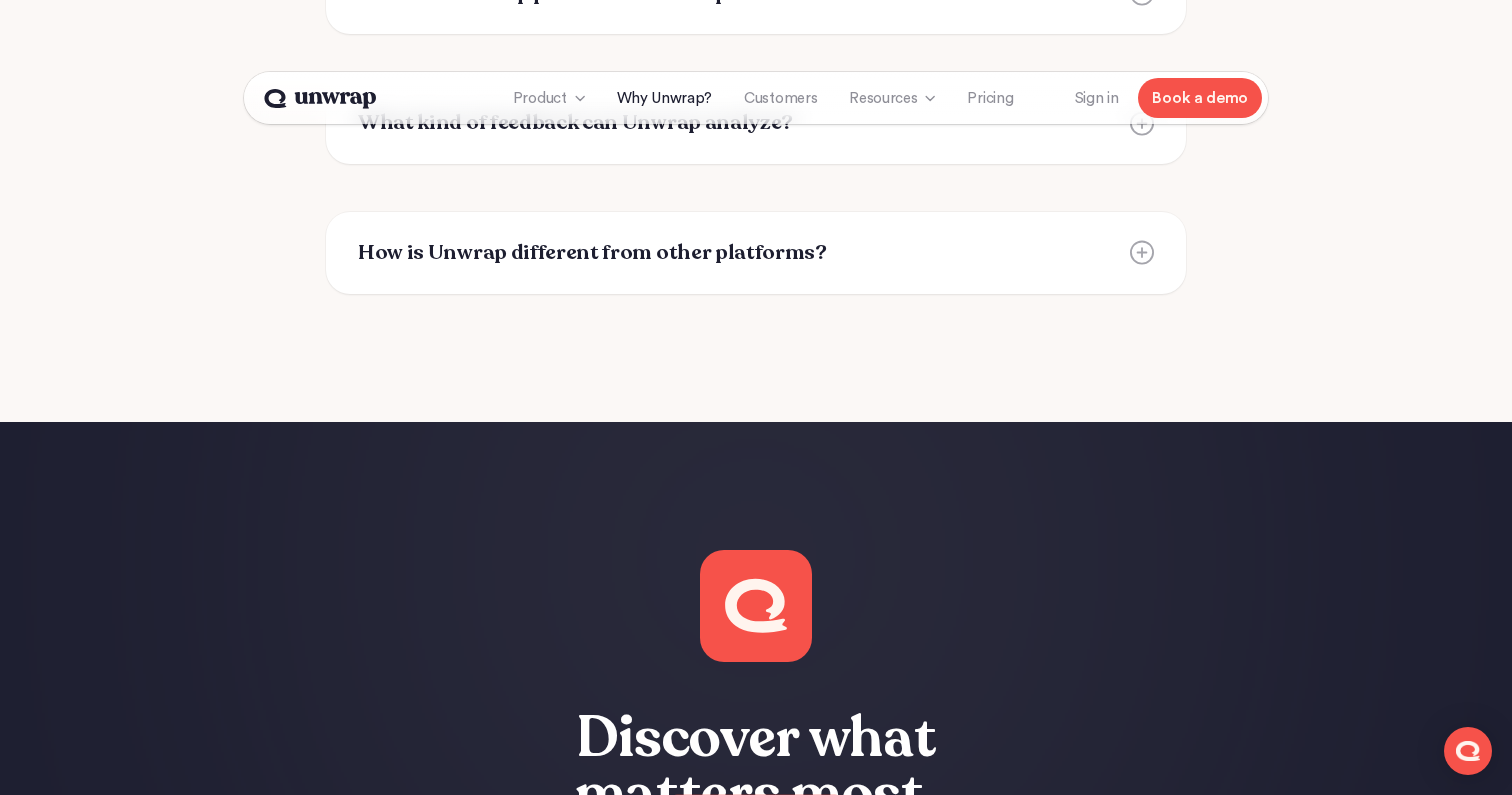 scroll, scrollTop: 5864, scrollLeft: 0, axis: vertical 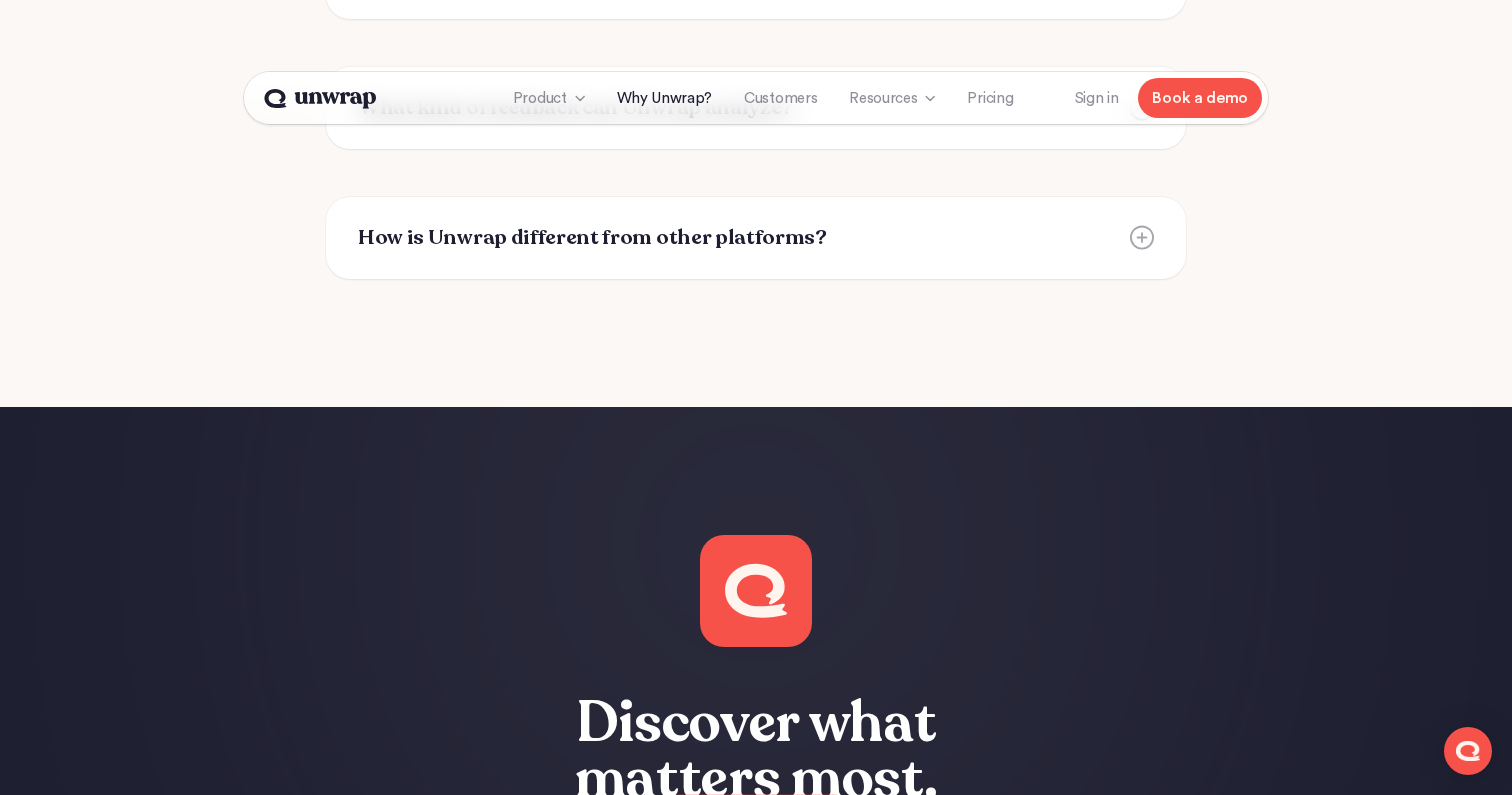 click on "How is Unwrap different from other platforms?
Most tools simply tag and sort your feedback, leaving you to create elaborate dashboards to understand your data. Unwrap goes much deeper—surfacing trends and issues automatically, to help you discern what really matters to your customers without the need to search for it." at bounding box center (756, 238) 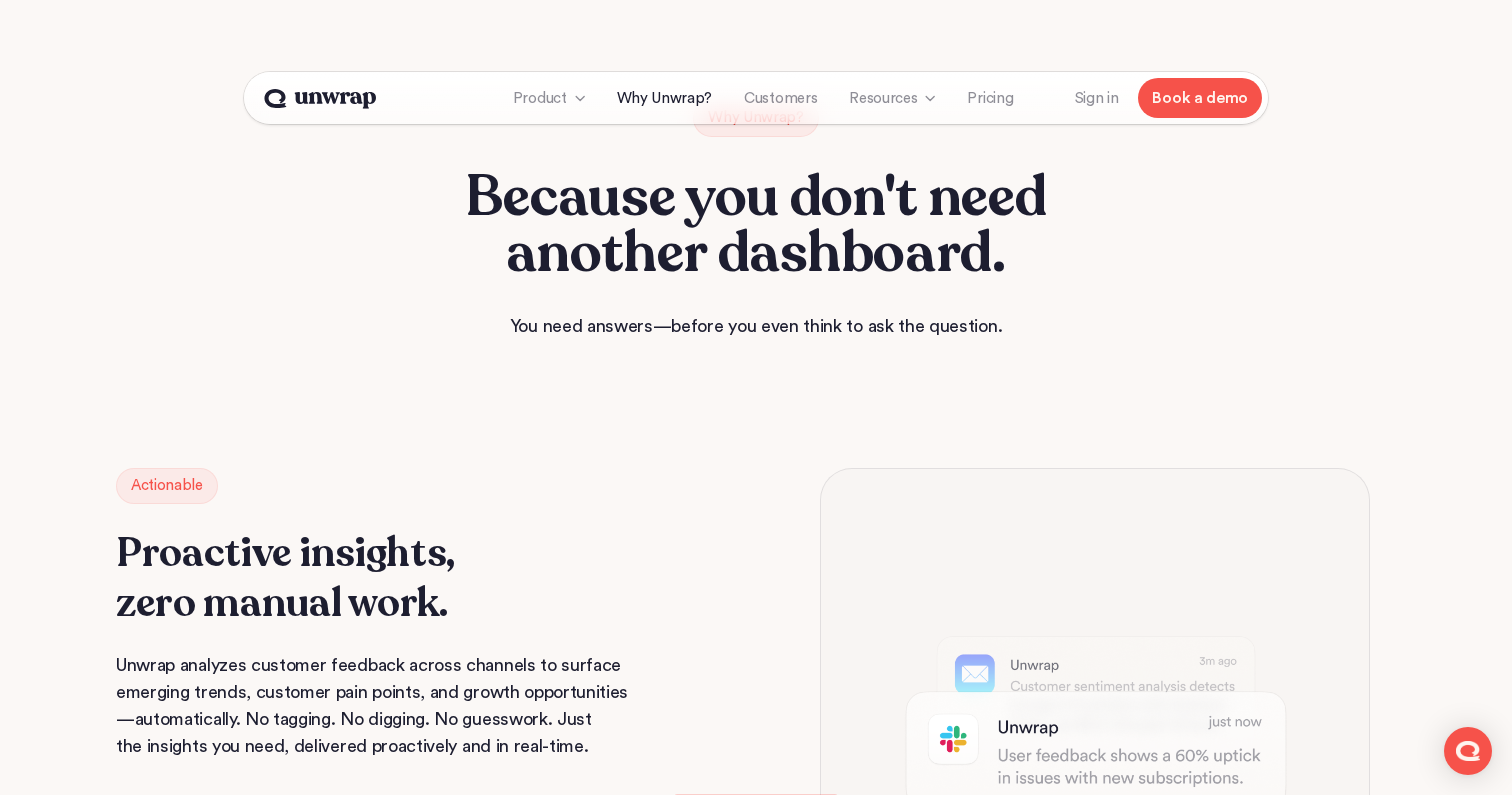 scroll, scrollTop: 0, scrollLeft: 0, axis: both 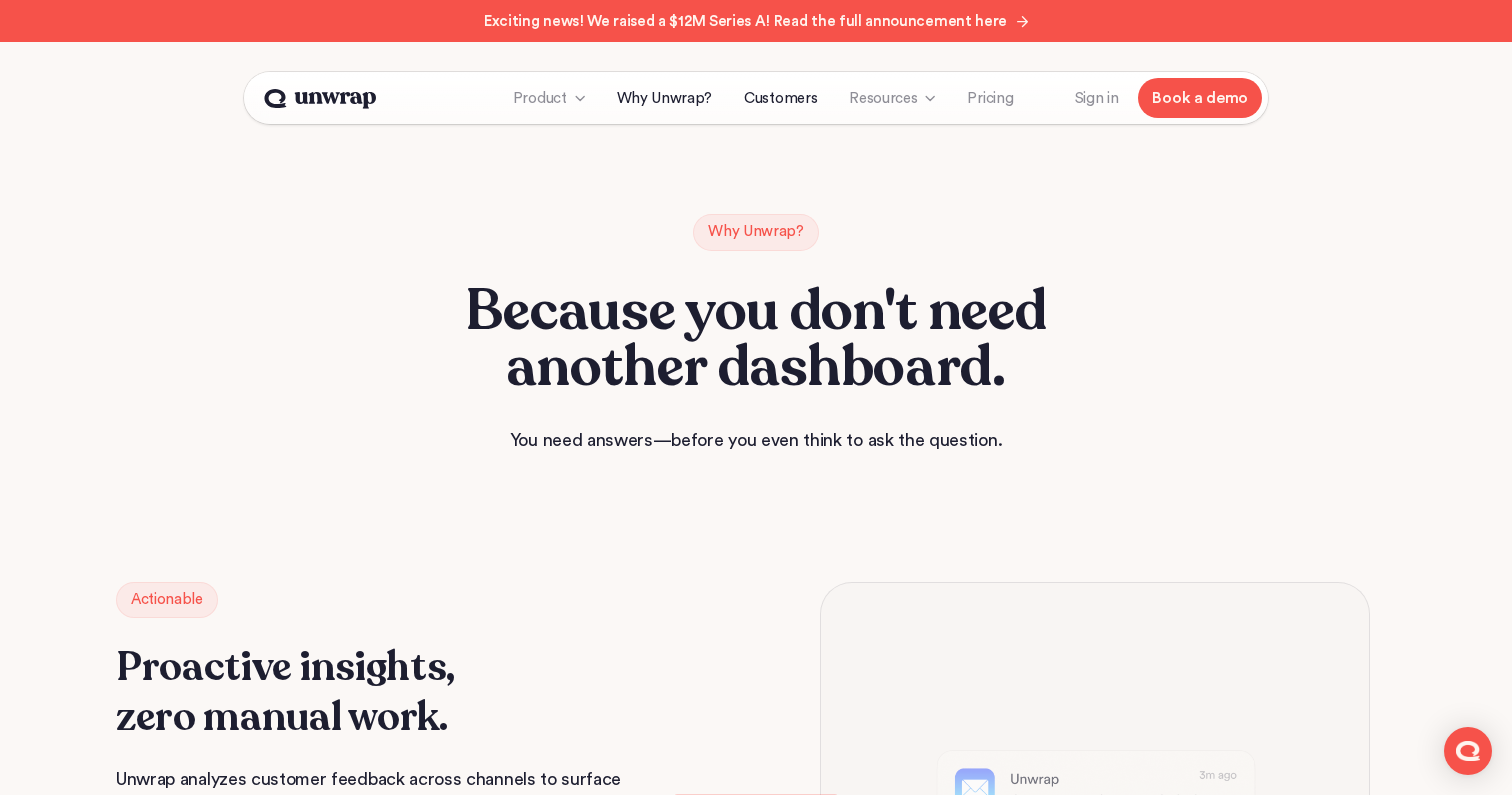 click on "Customers" at bounding box center [780, 98] 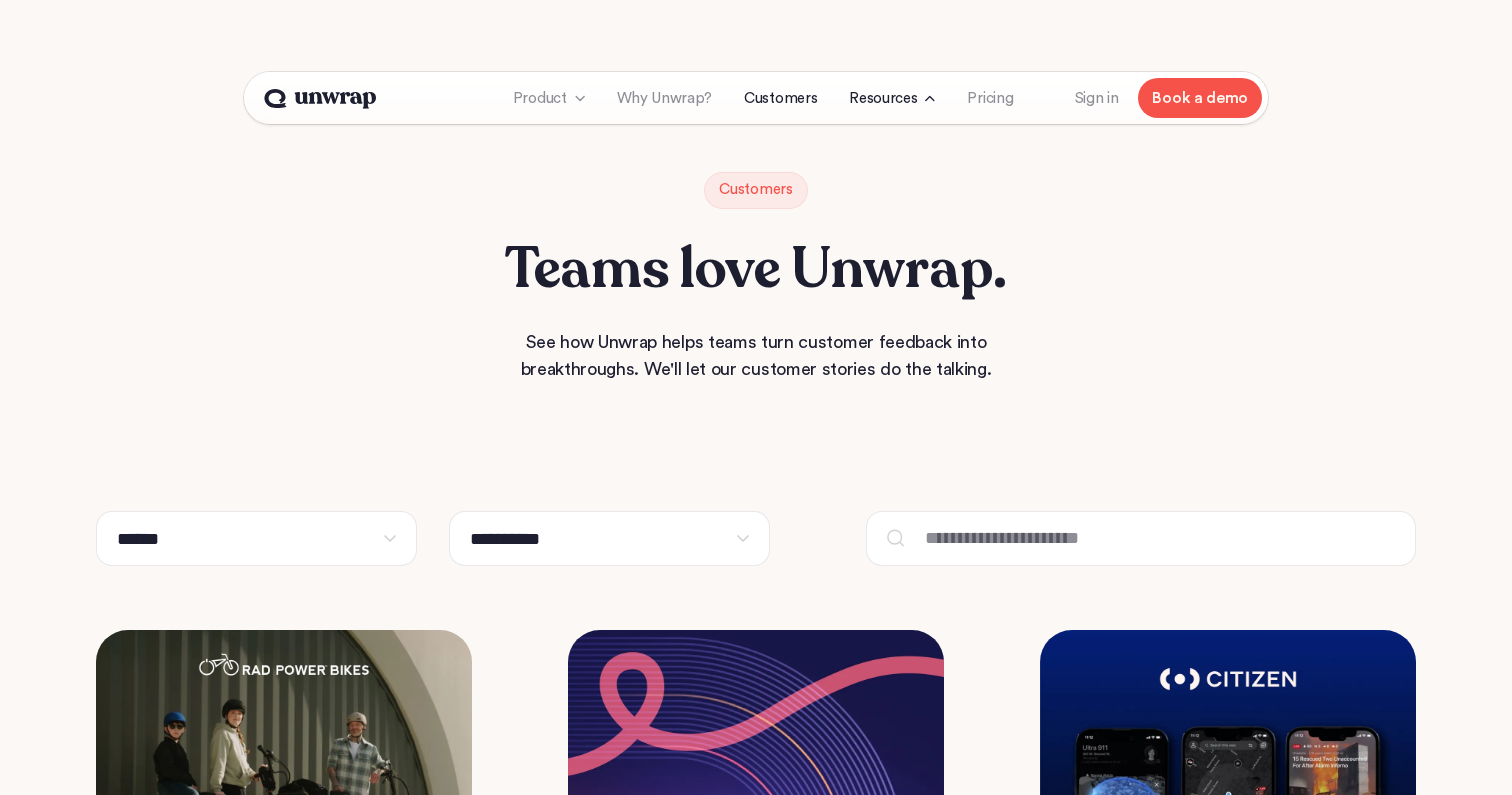 scroll, scrollTop: 0, scrollLeft: 0, axis: both 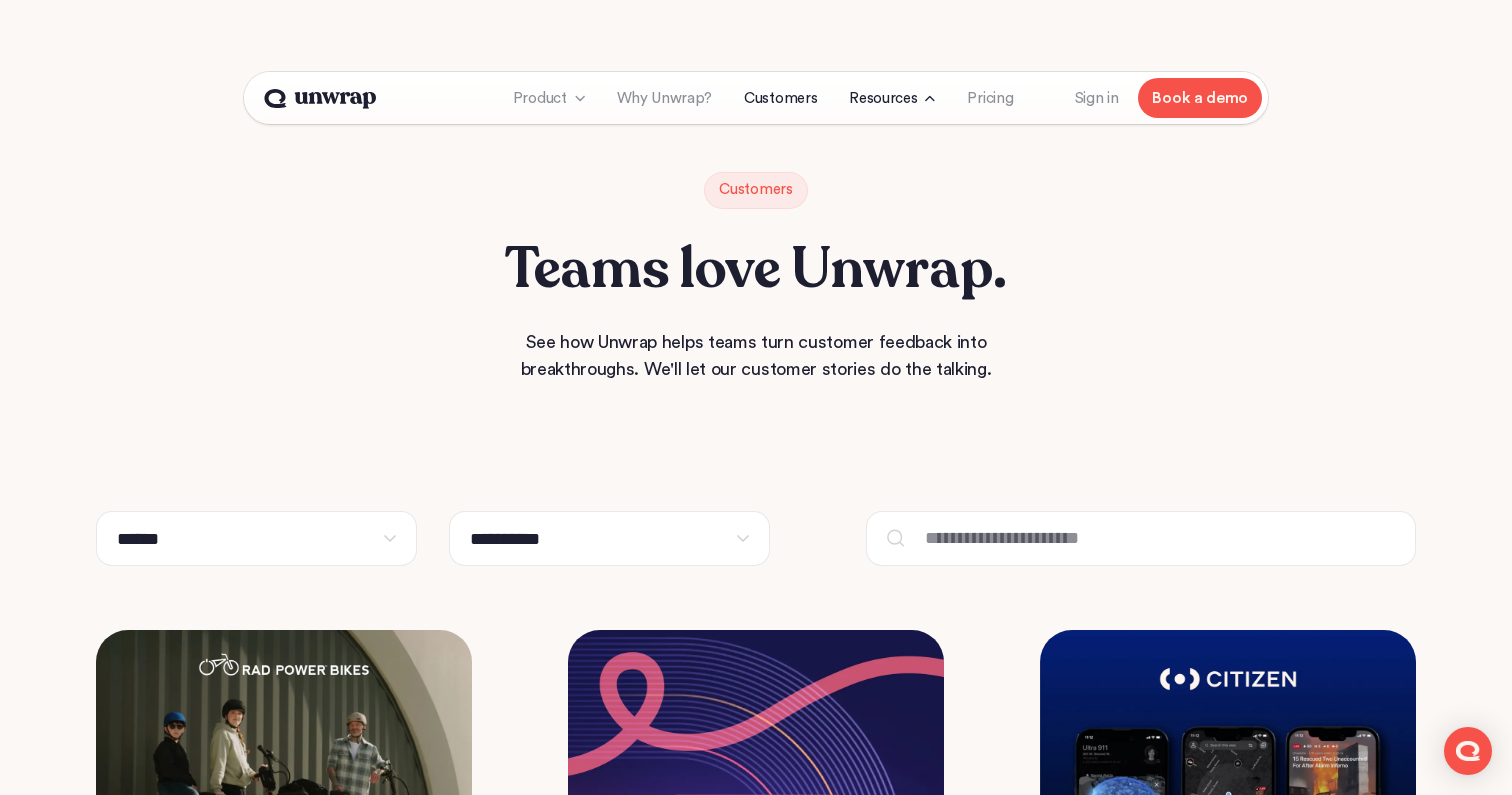 click on "Resources" at bounding box center [883, 98] 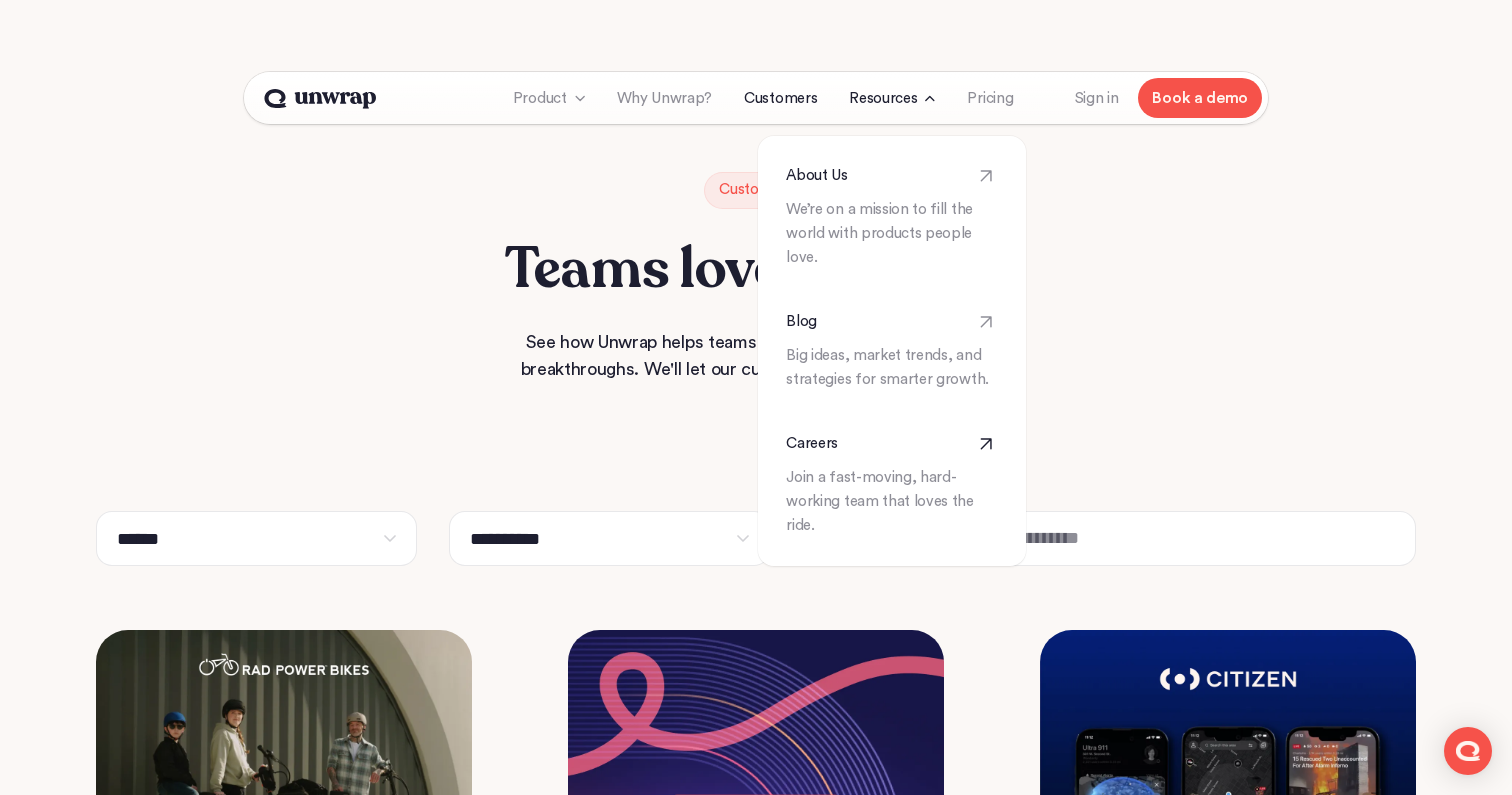 click on "Join a fast-moving, hard-working team that loves the ride." at bounding box center (892, 502) 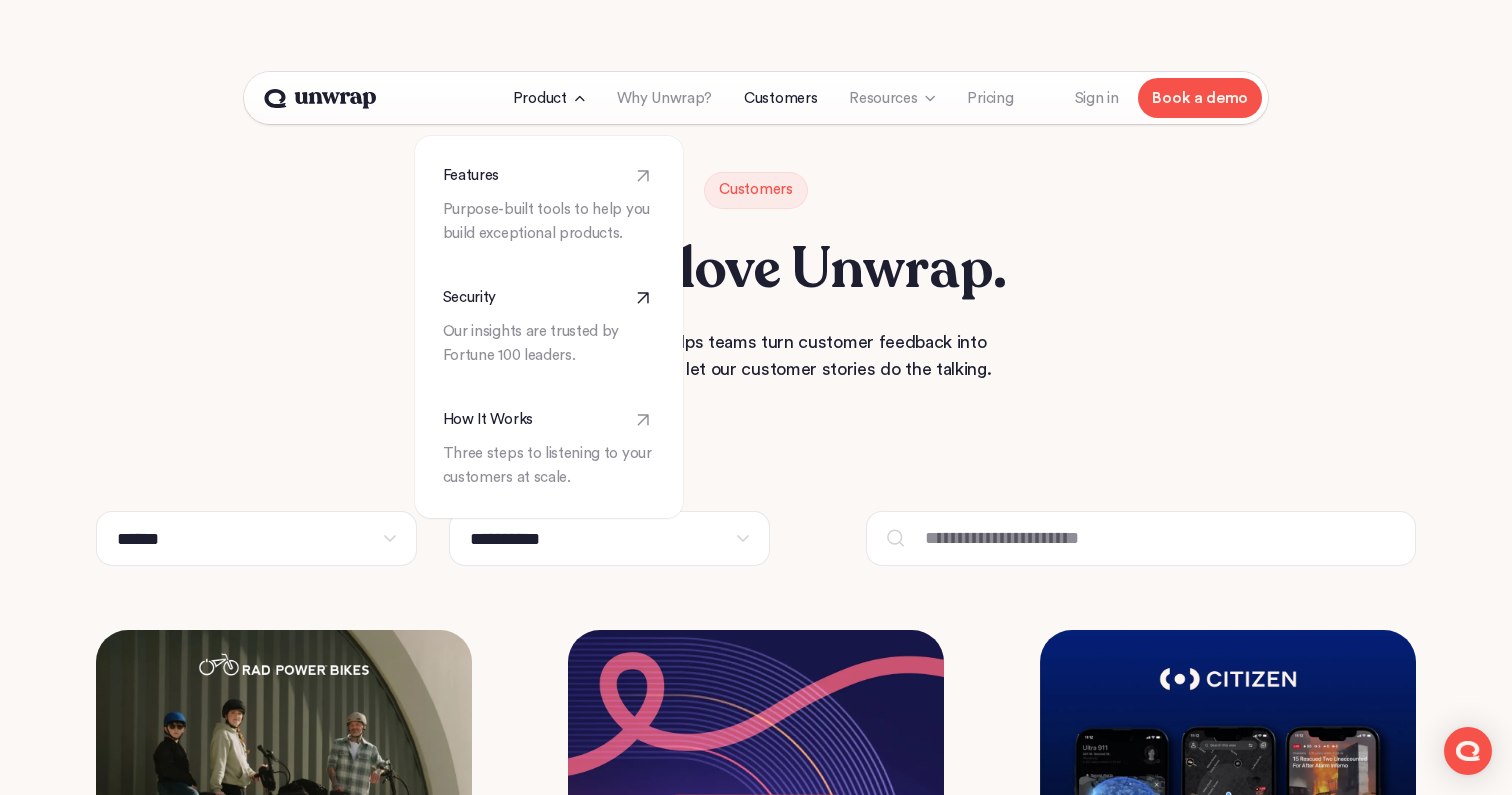 click on "Our insights are trusted by Fortune 100 leaders." at bounding box center [549, 344] 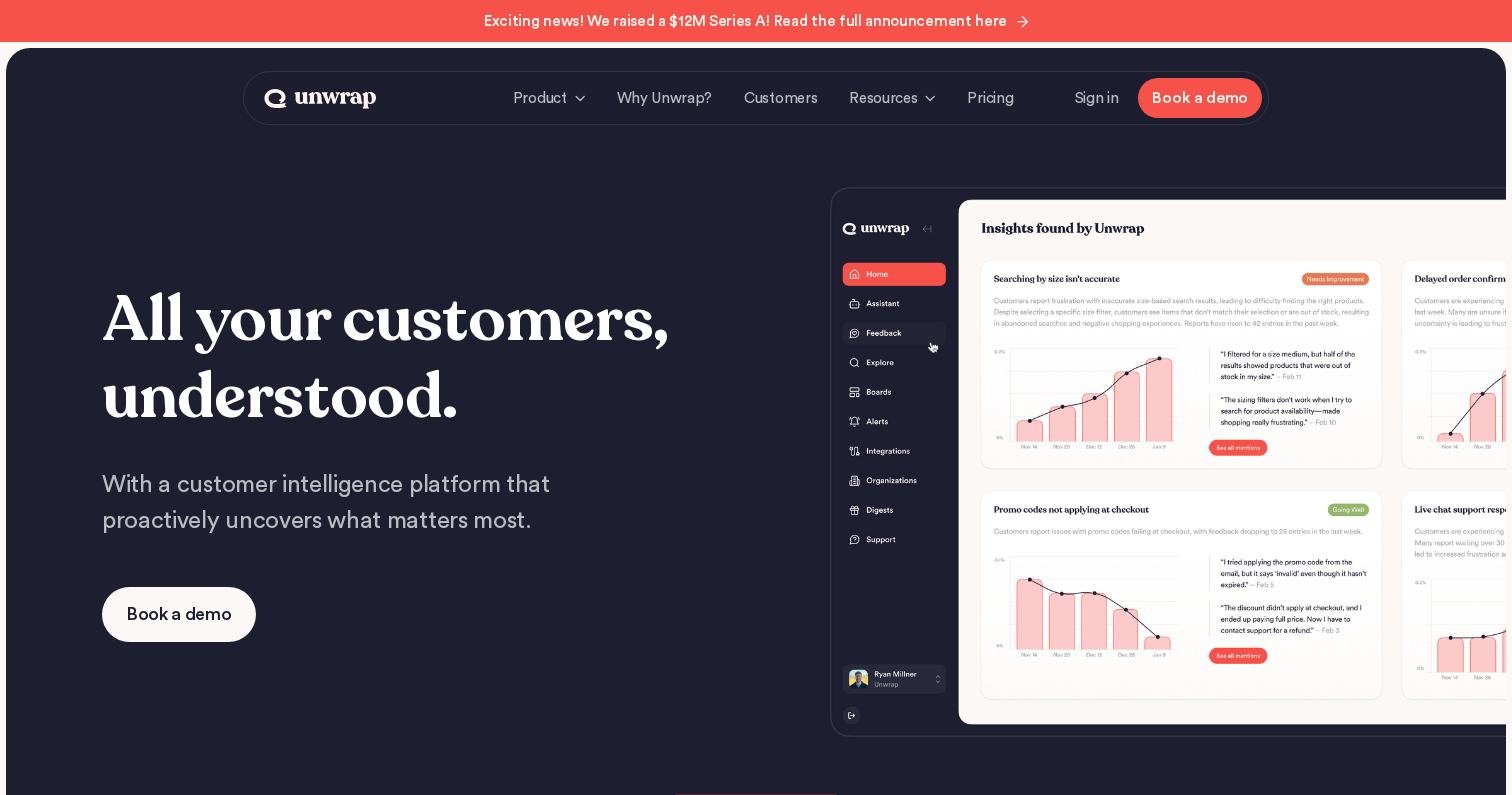 scroll, scrollTop: 0, scrollLeft: 0, axis: both 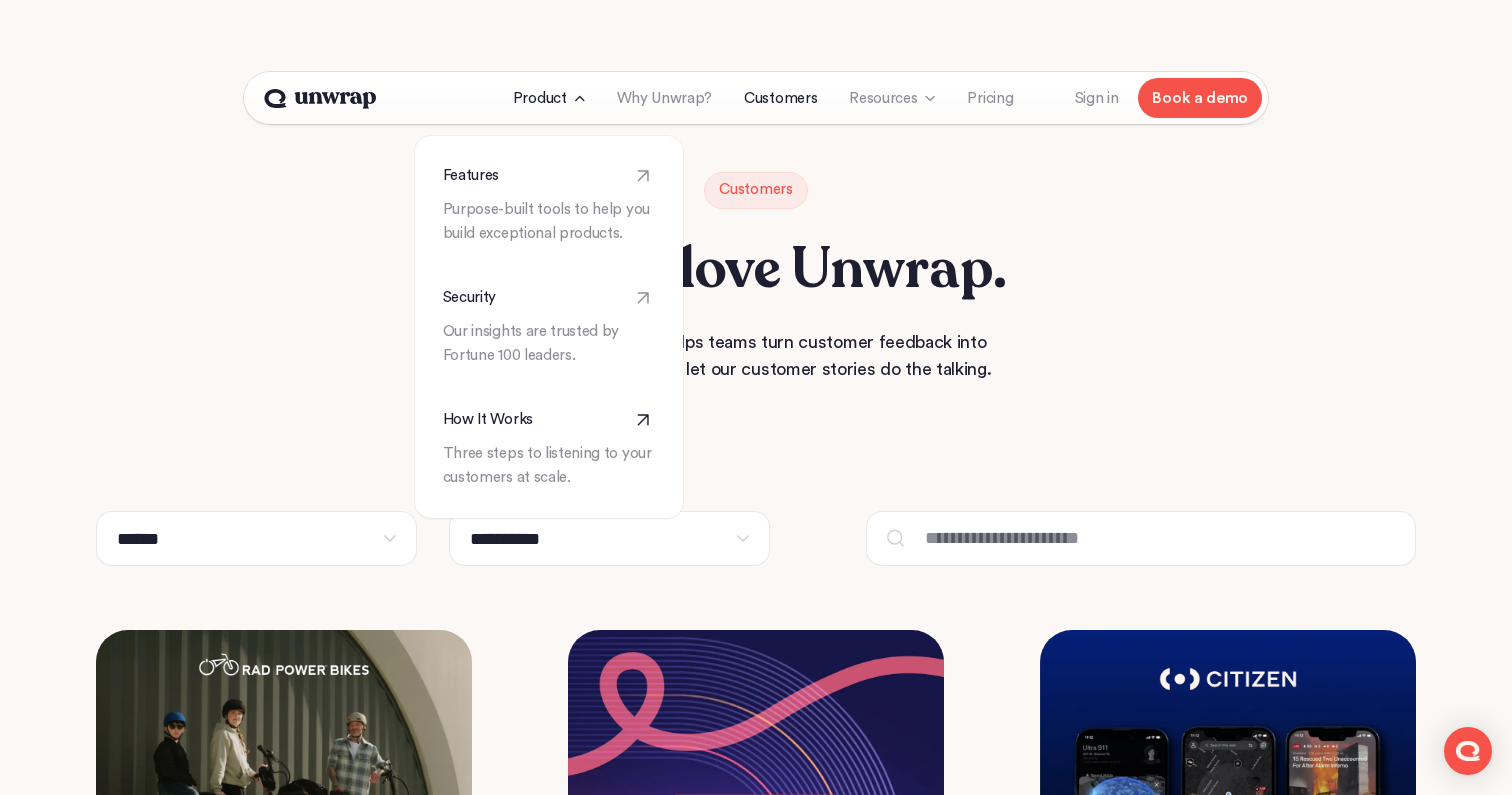 click on "How It Works
Three steps to listening to your customers at scale." at bounding box center (549, 449) 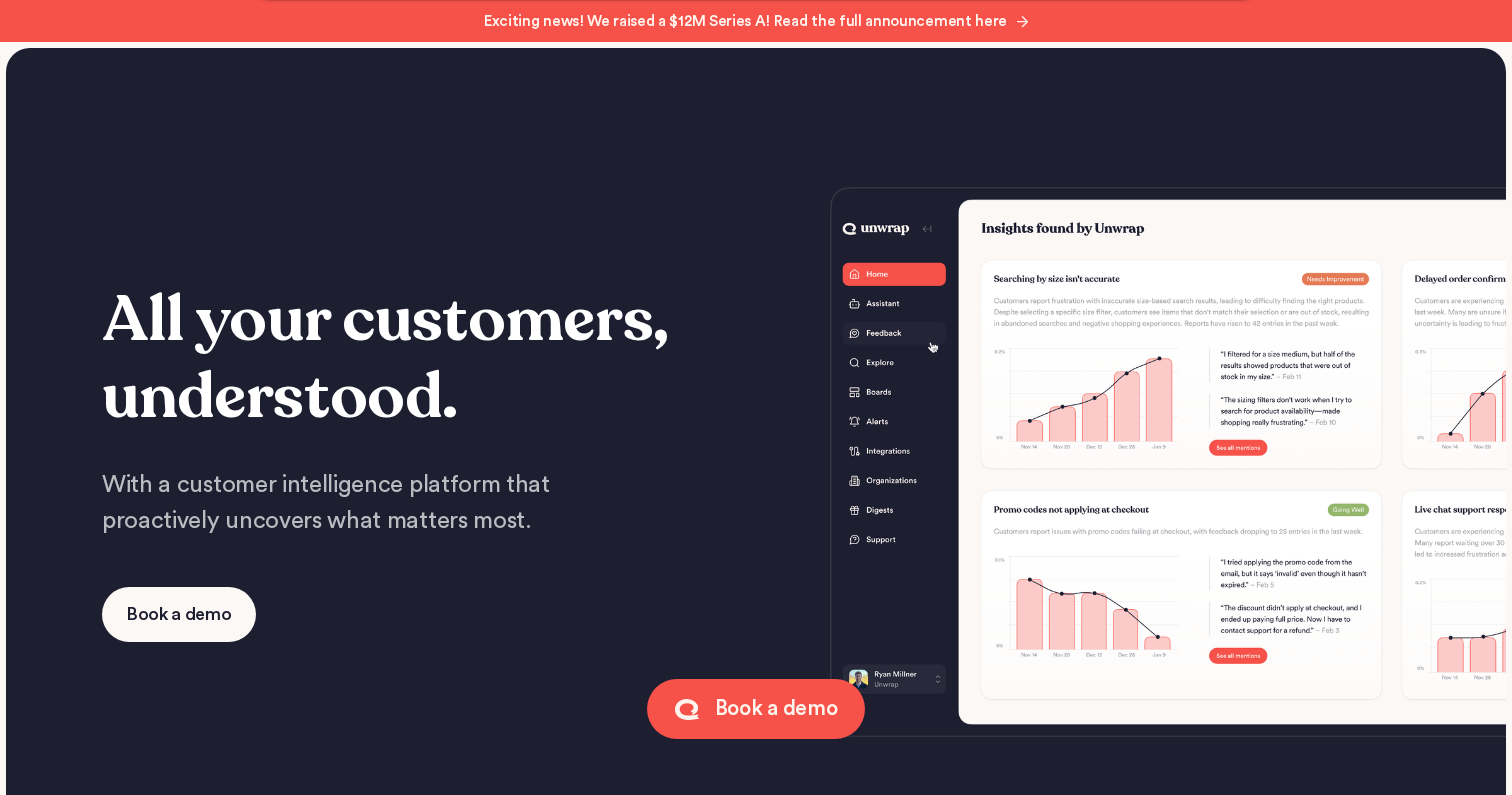 scroll, scrollTop: 2709, scrollLeft: 0, axis: vertical 